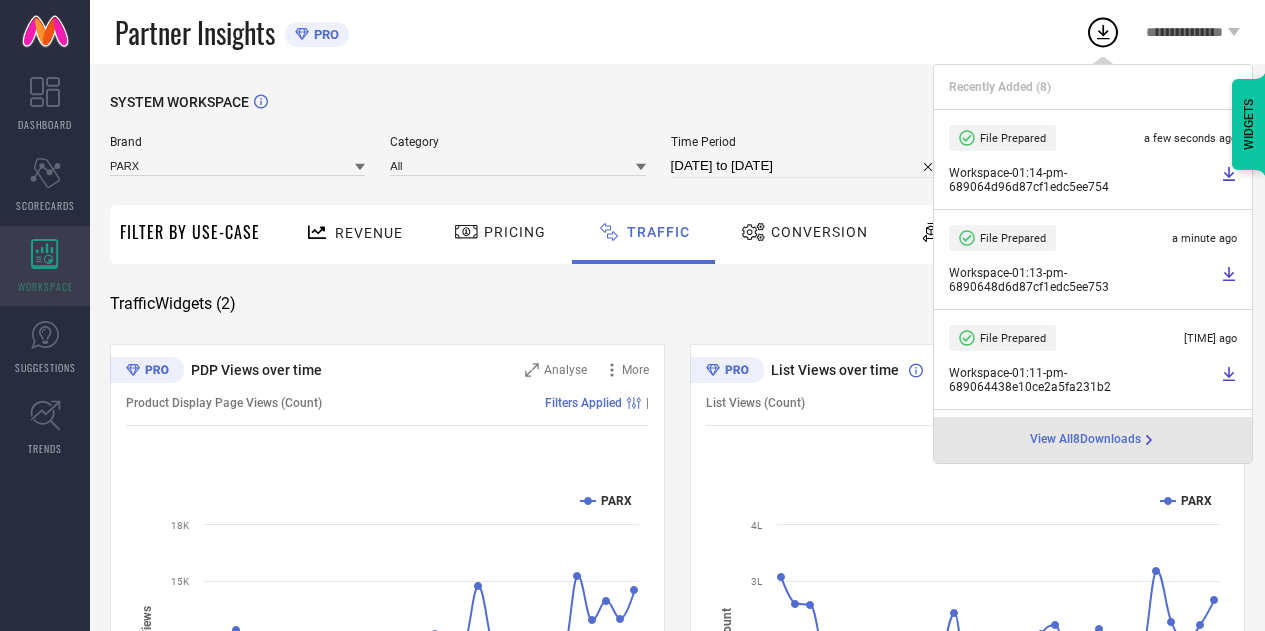 scroll, scrollTop: 0, scrollLeft: 0, axis: both 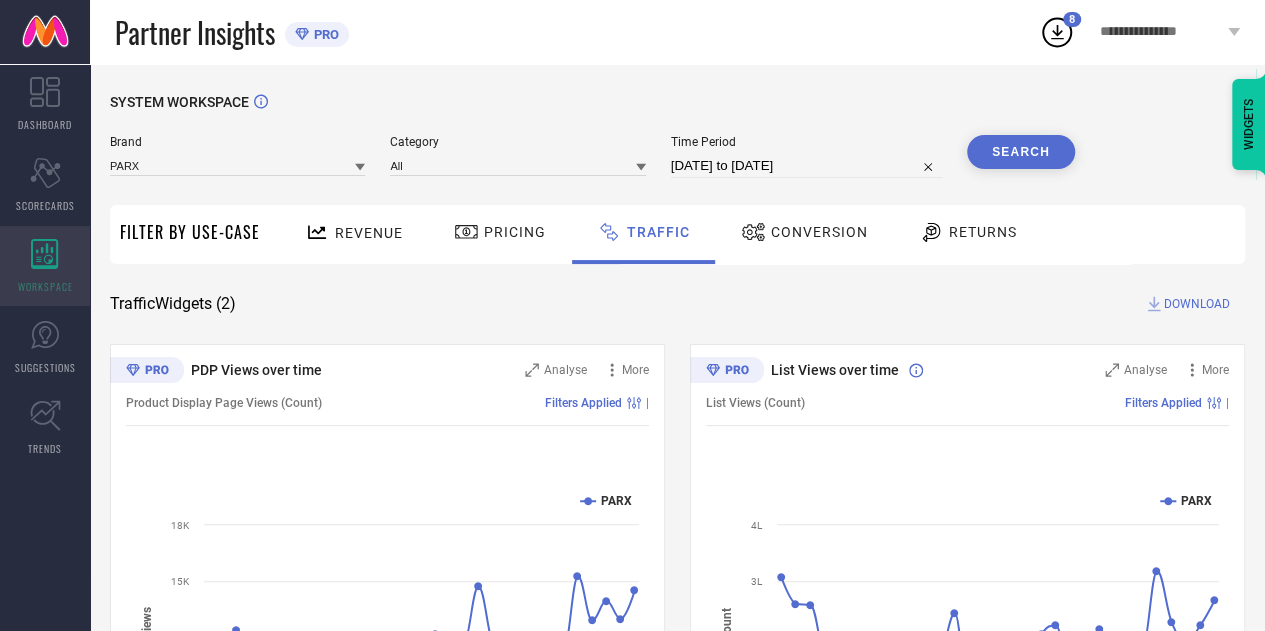 click 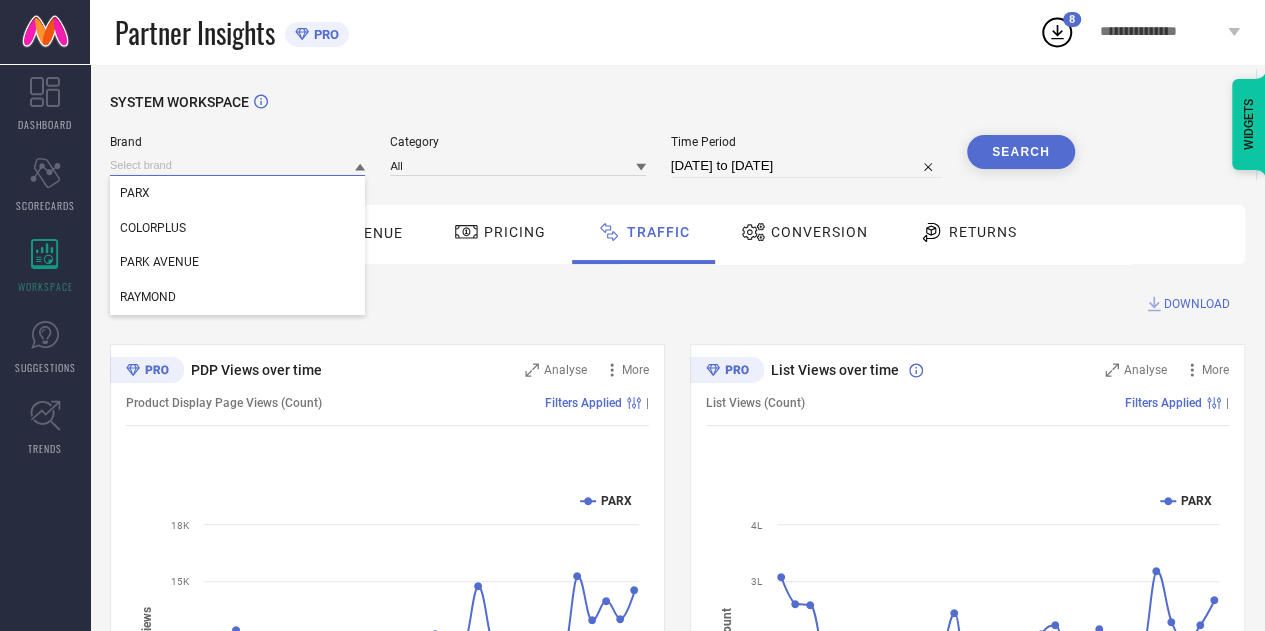 click at bounding box center (237, 165) 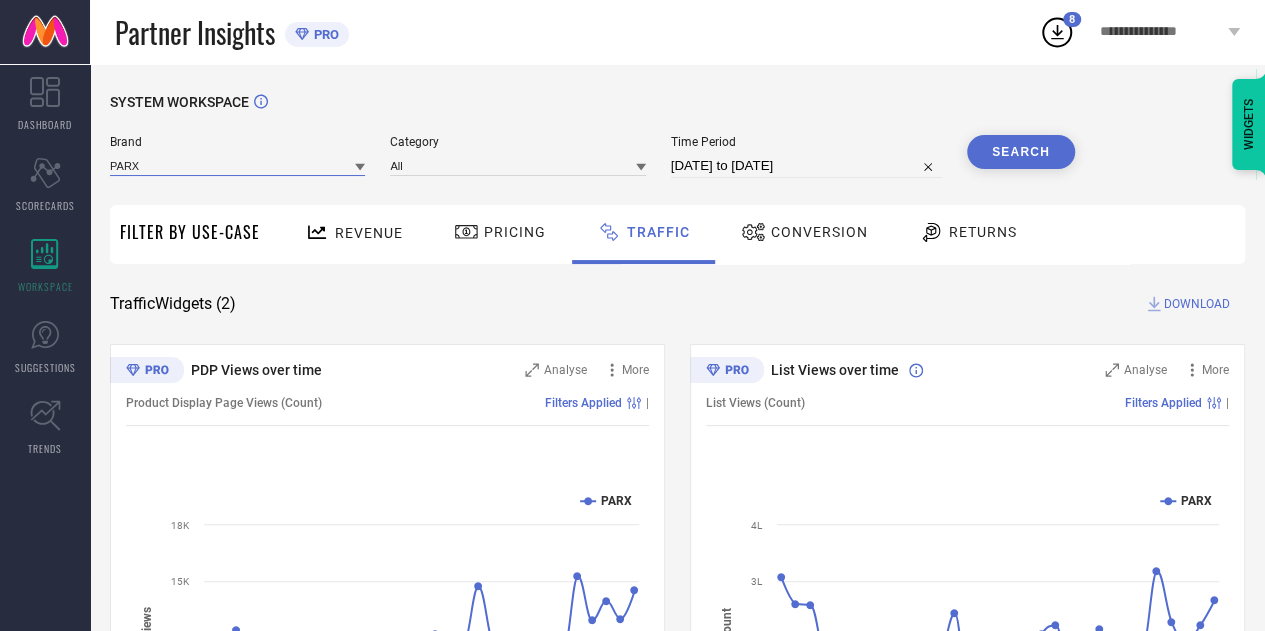 click at bounding box center (237, 165) 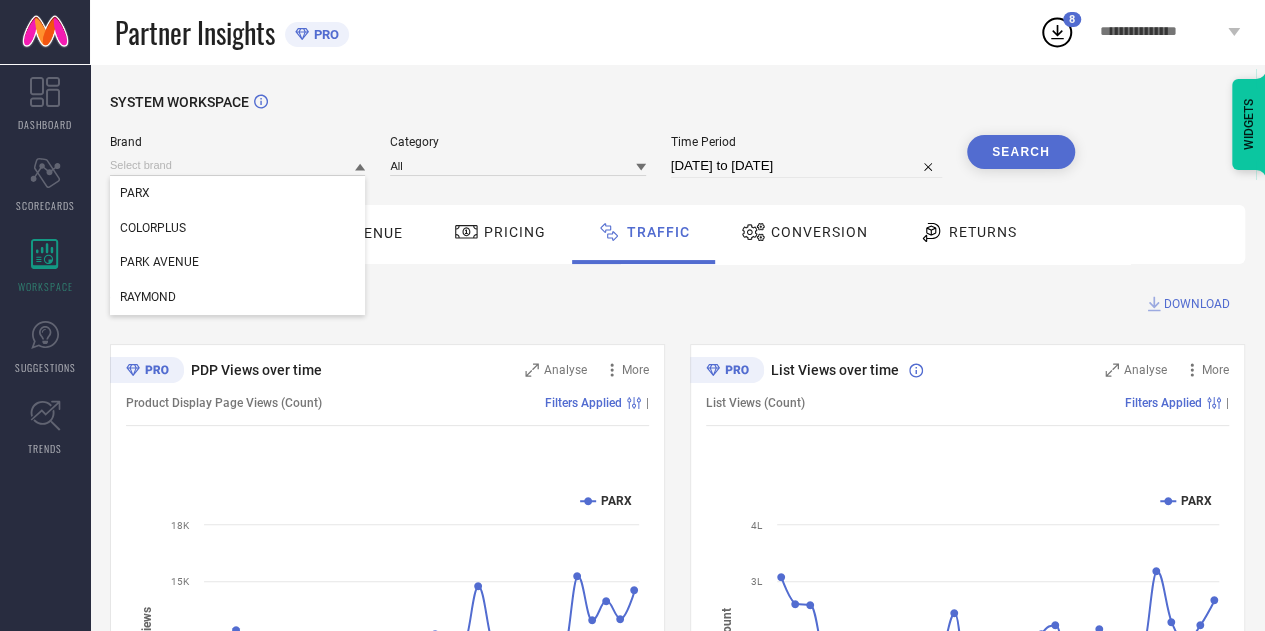 click on "SYSTEM WORKSPACE" at bounding box center (677, 114) 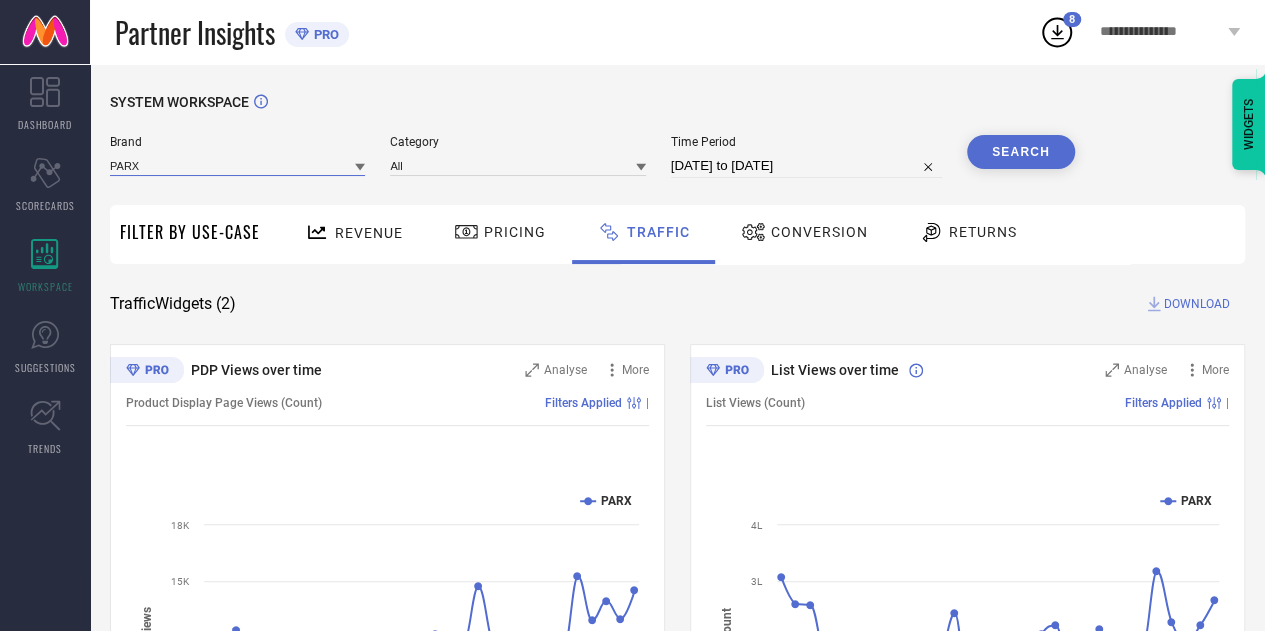 click at bounding box center [237, 165] 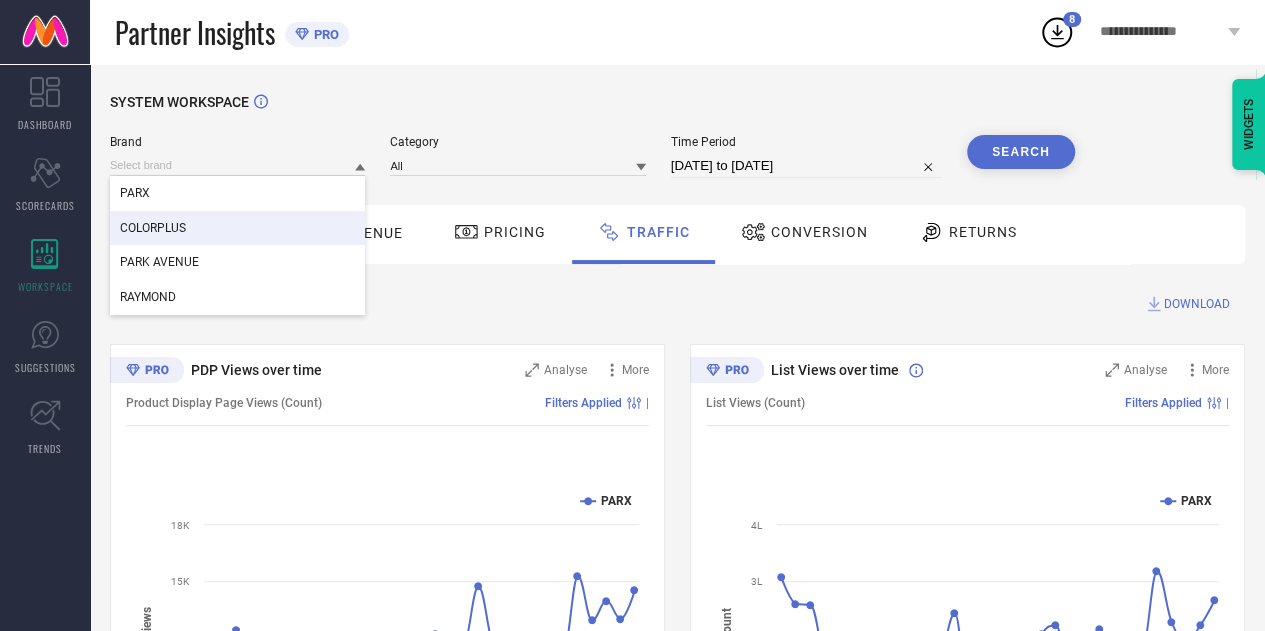 click on "COLORPLUS" at bounding box center [153, 228] 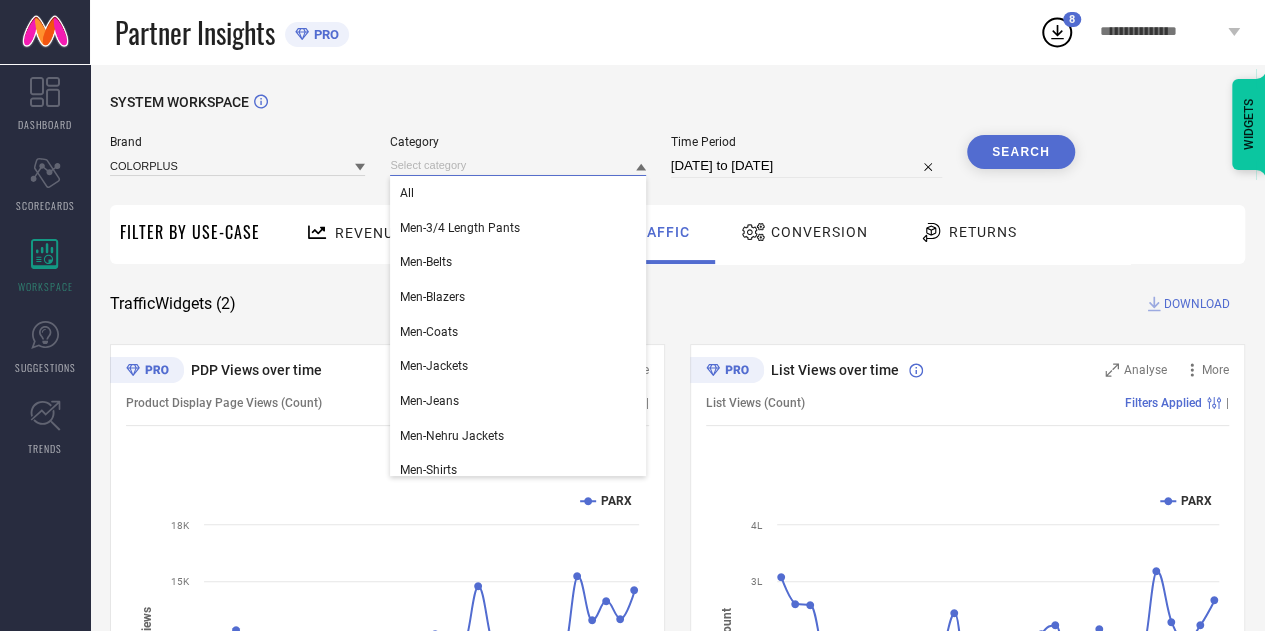 click at bounding box center [517, 165] 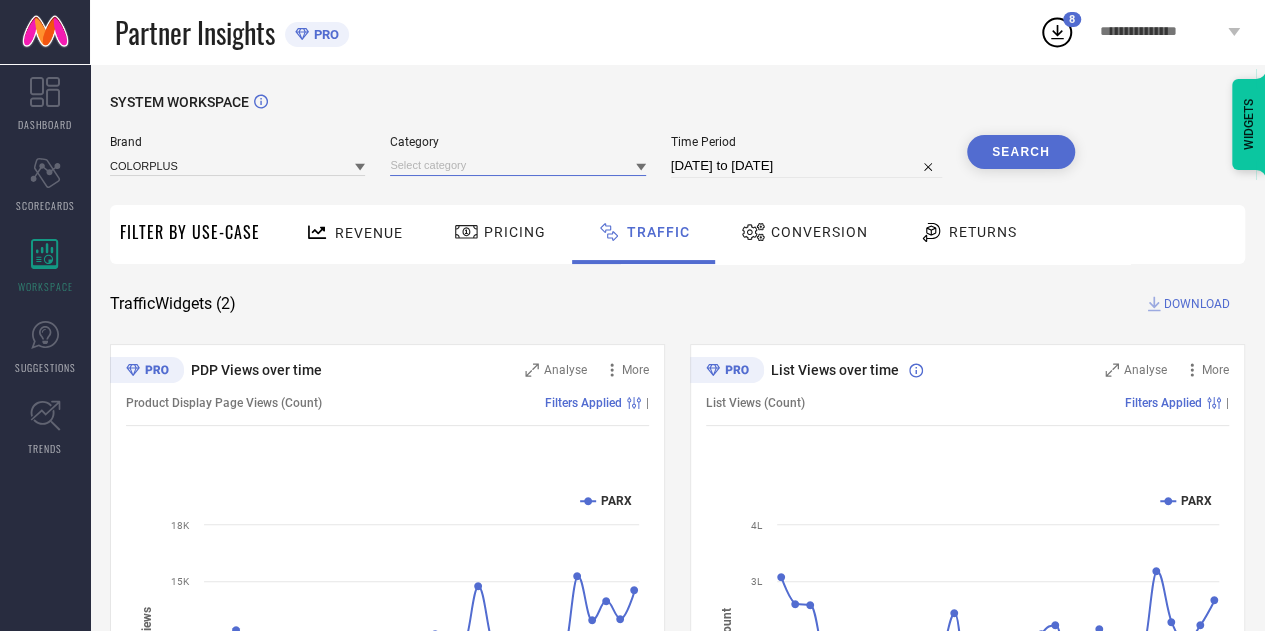 click at bounding box center [517, 165] 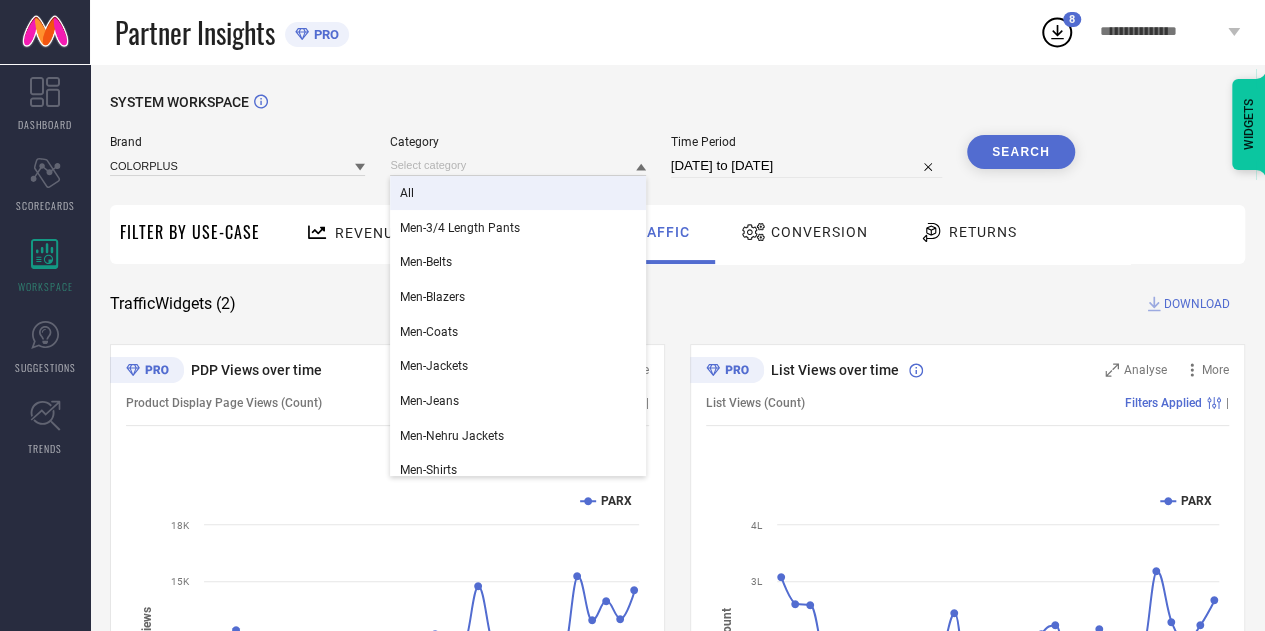 click on "All" at bounding box center (517, 193) 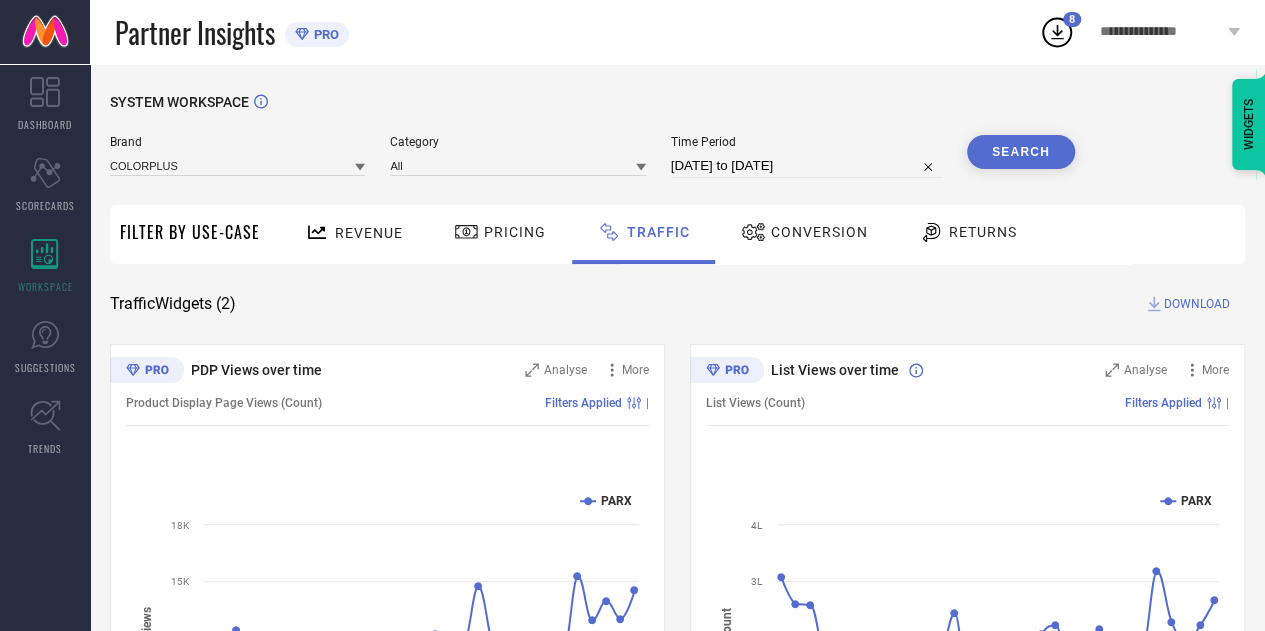 select on "6" 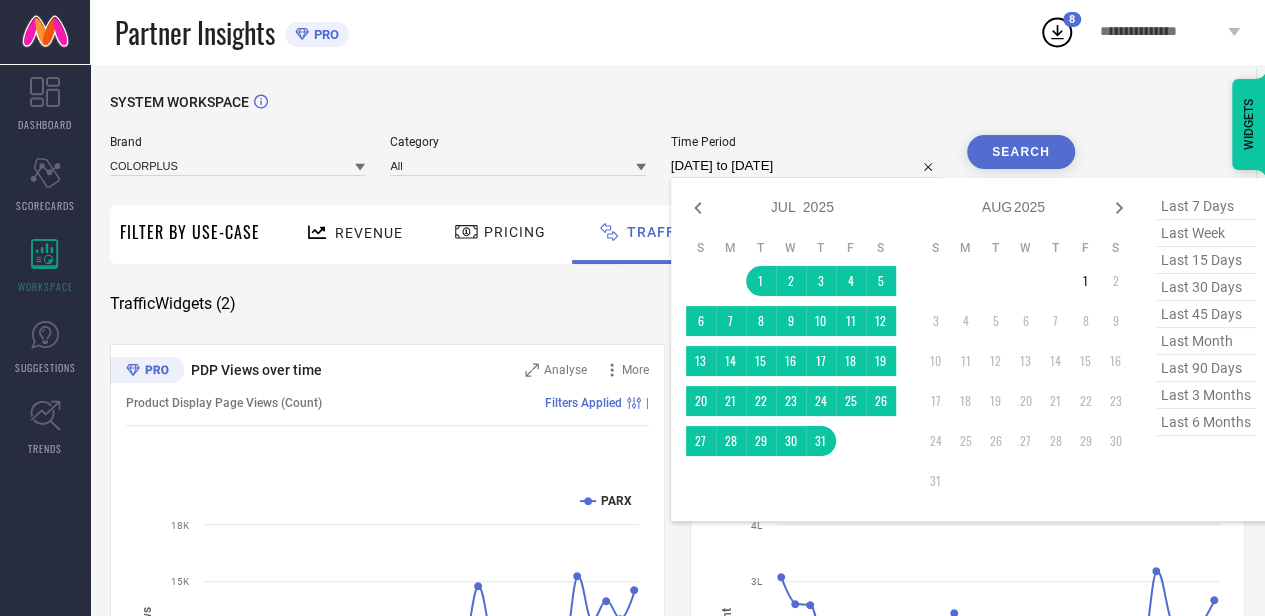 click on "[DATE] to [DATE]" at bounding box center [806, 166] 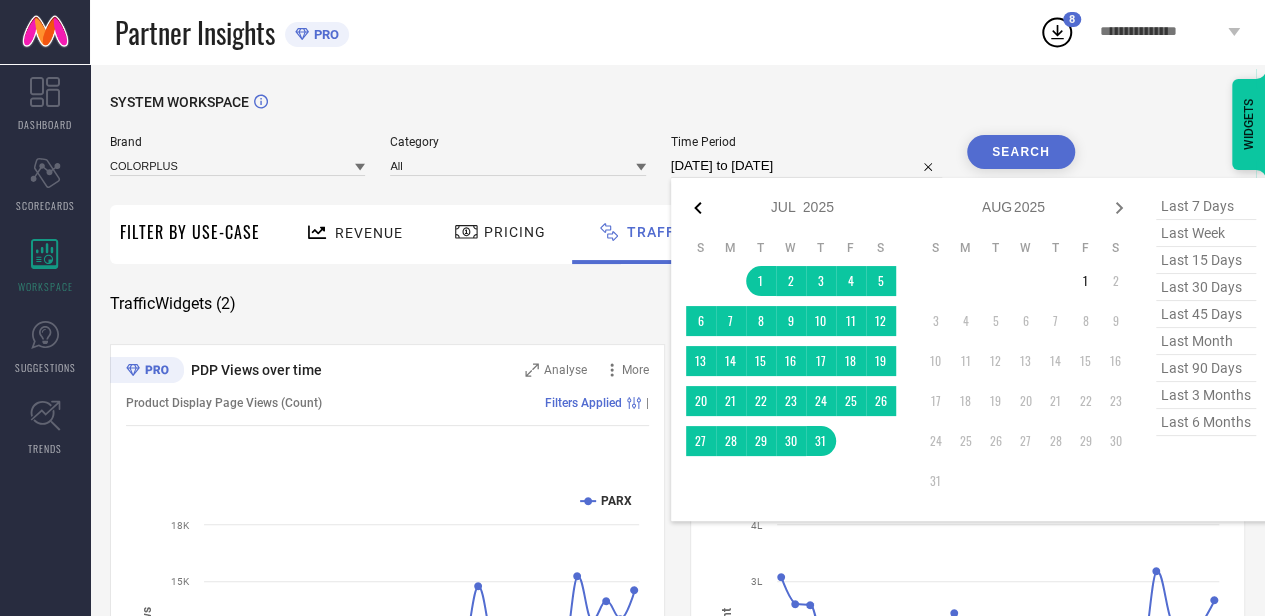 click 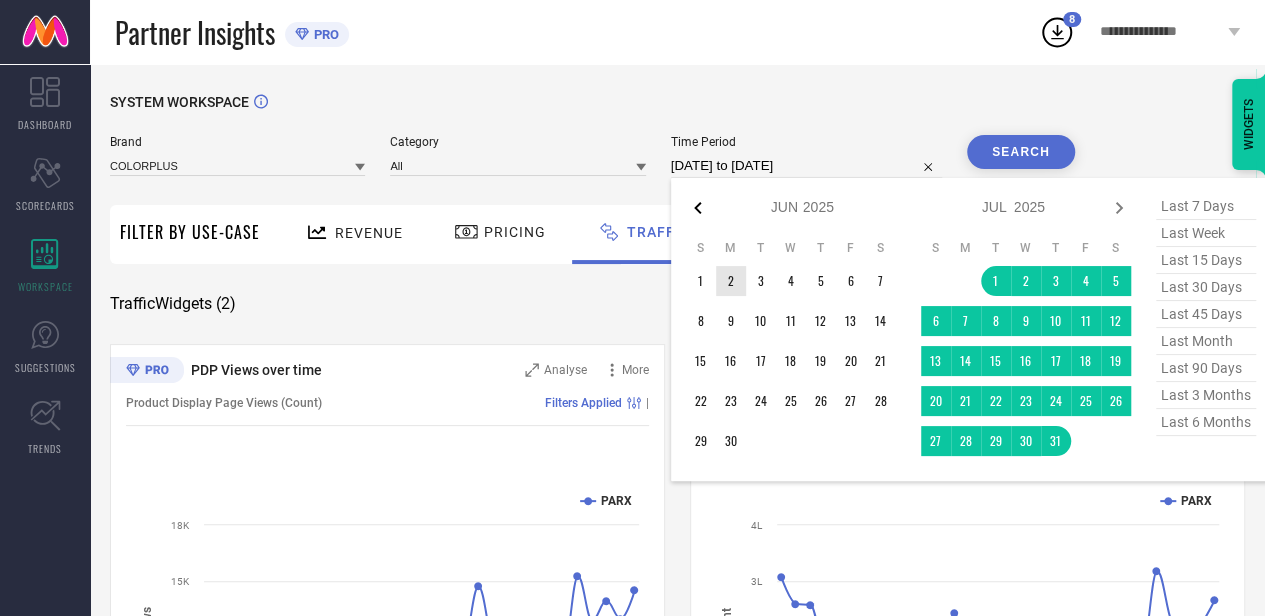 click 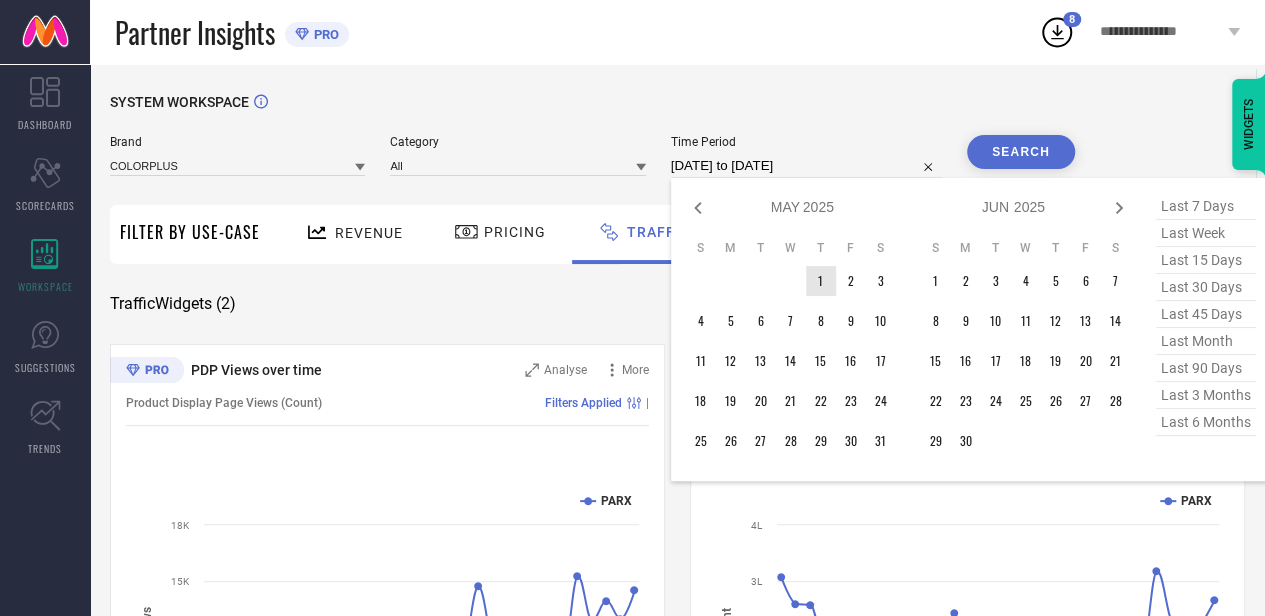 type on "After [DATE]" 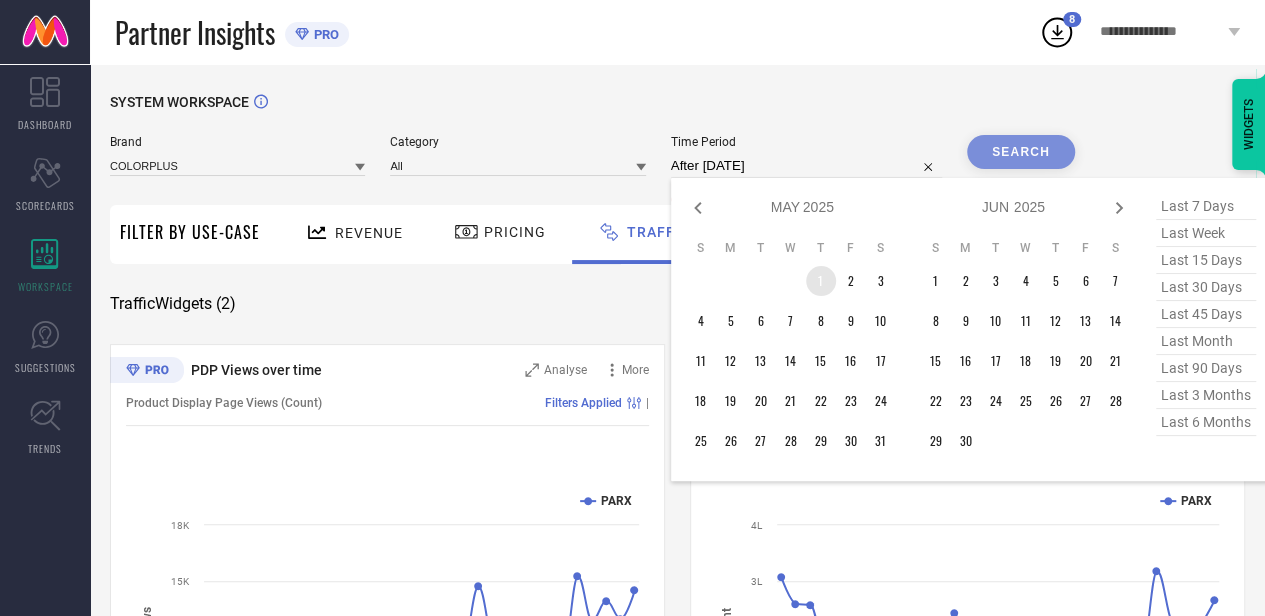 click on "1" at bounding box center [821, 281] 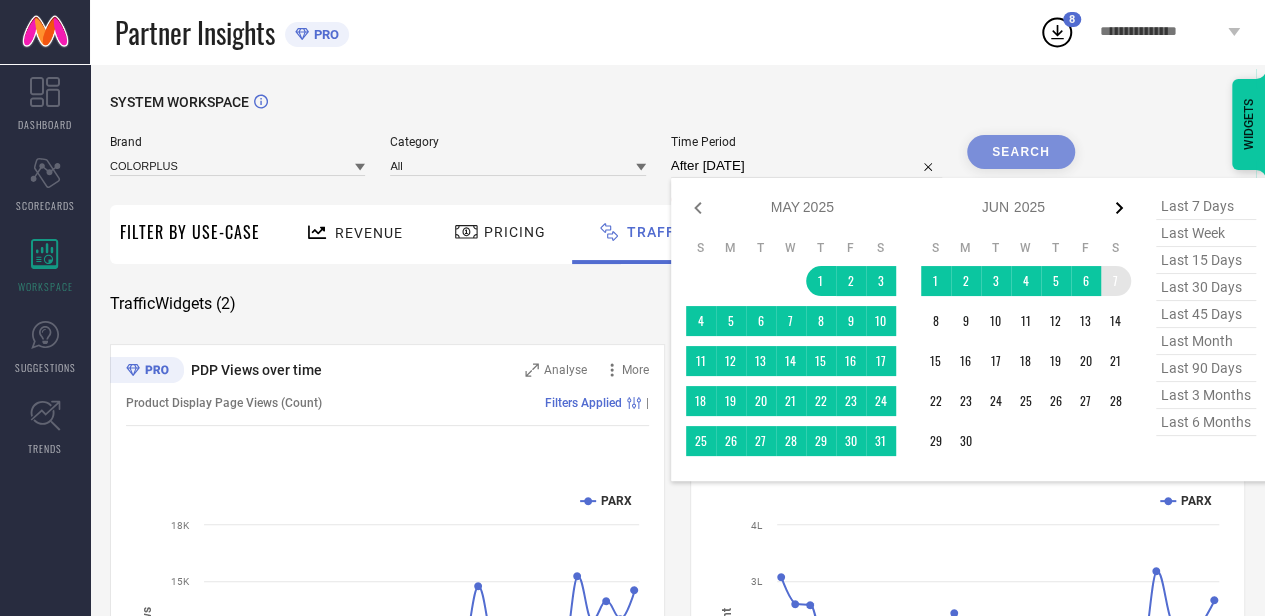 click 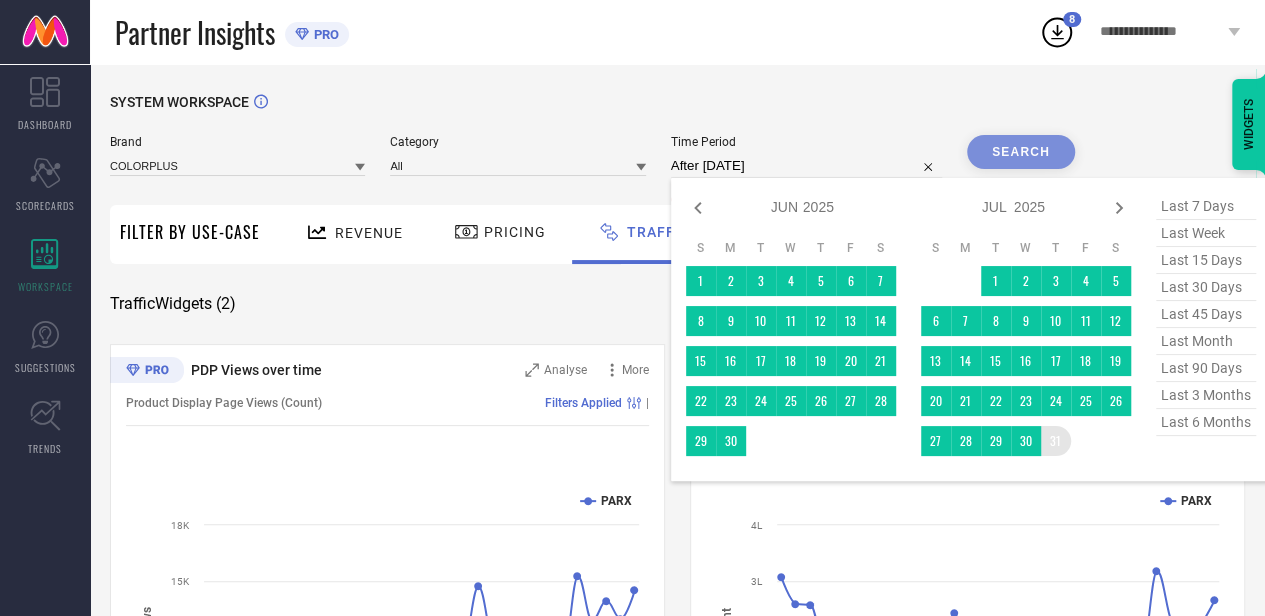 type on "[DATE] to [DATE]" 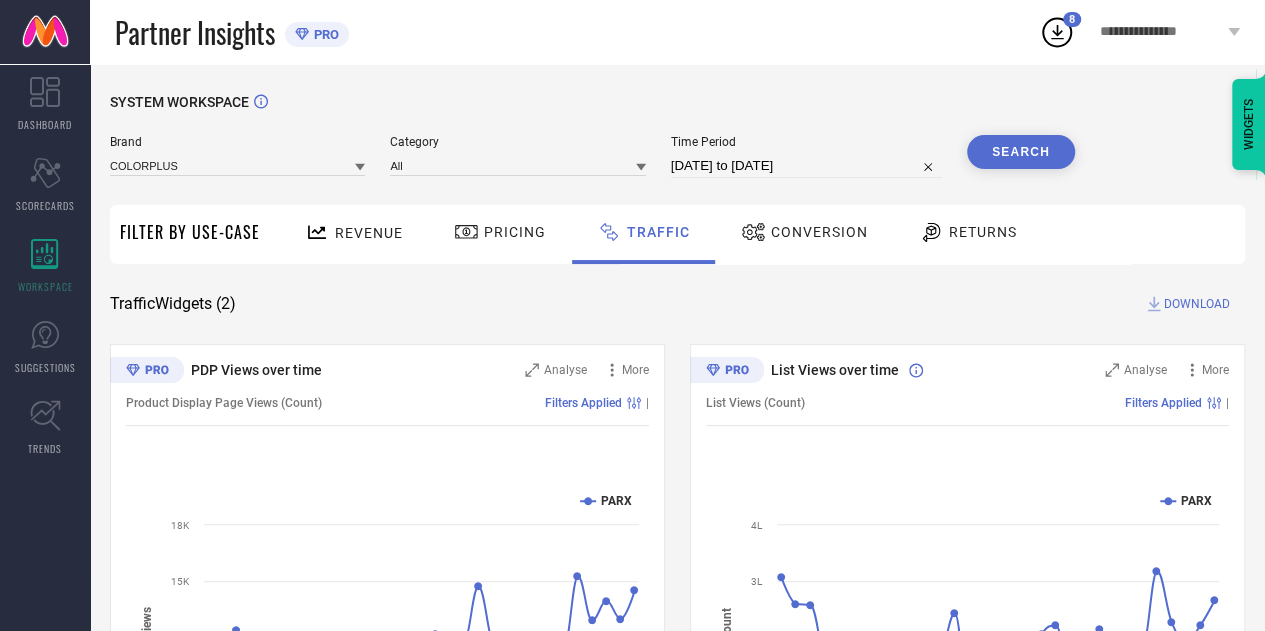 click on "Search" at bounding box center [1021, 152] 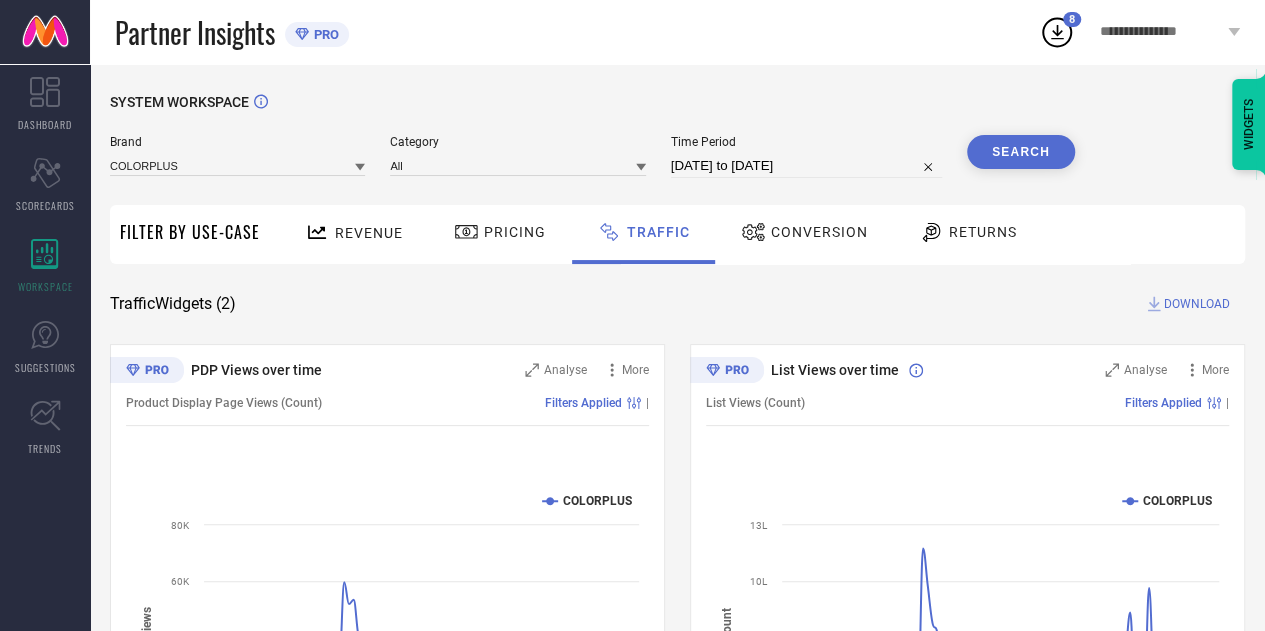 click on "DOWNLOAD" at bounding box center (1197, 304) 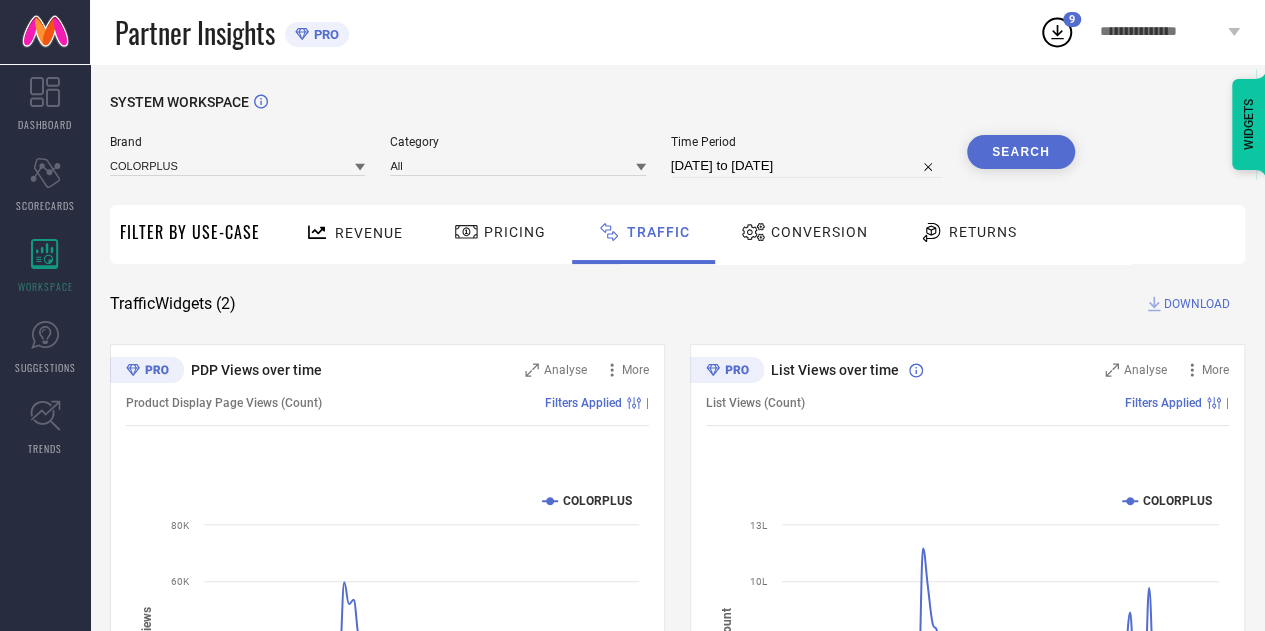 select on "4" 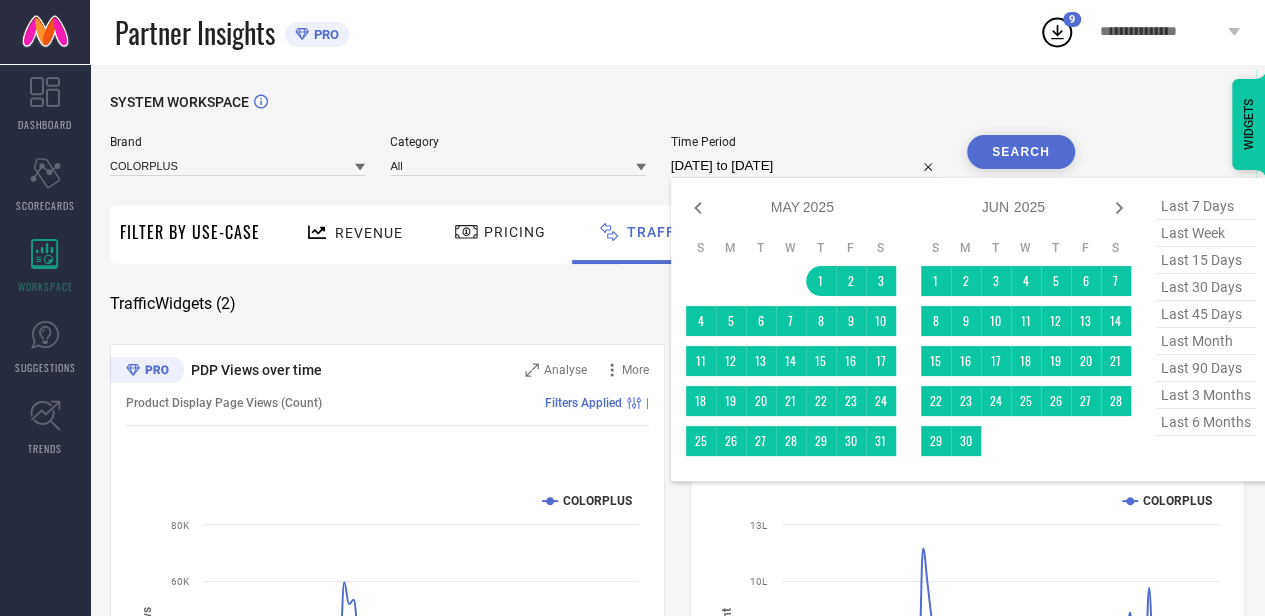 click on "[DATE] to [DATE]" at bounding box center (806, 166) 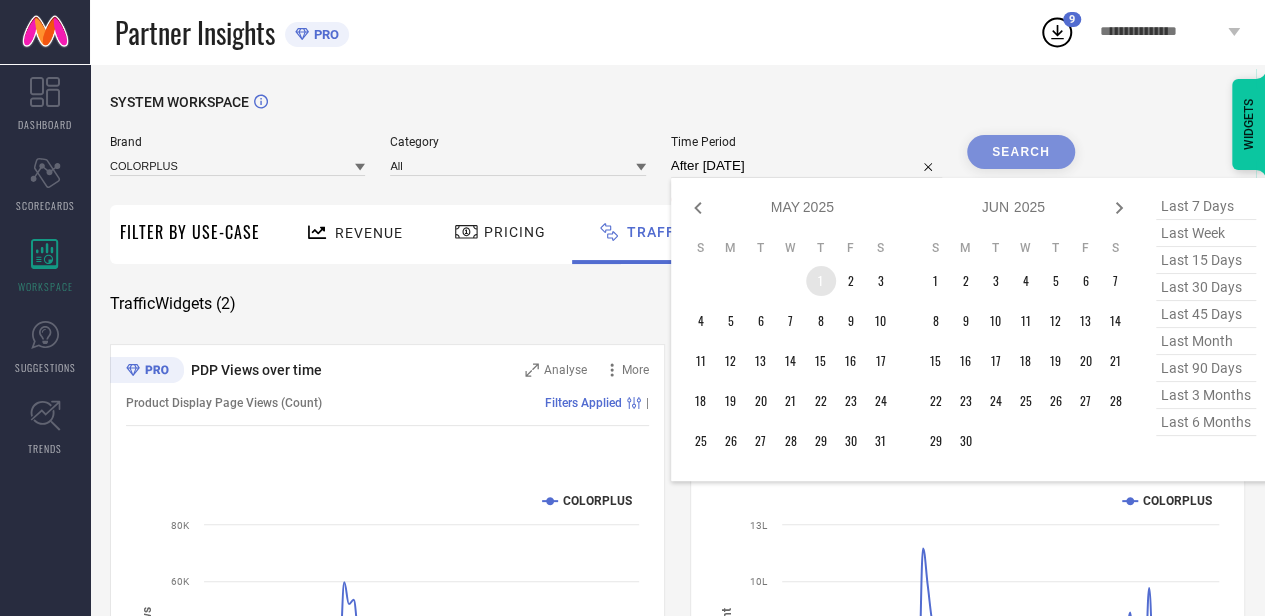 click on "1" at bounding box center (821, 281) 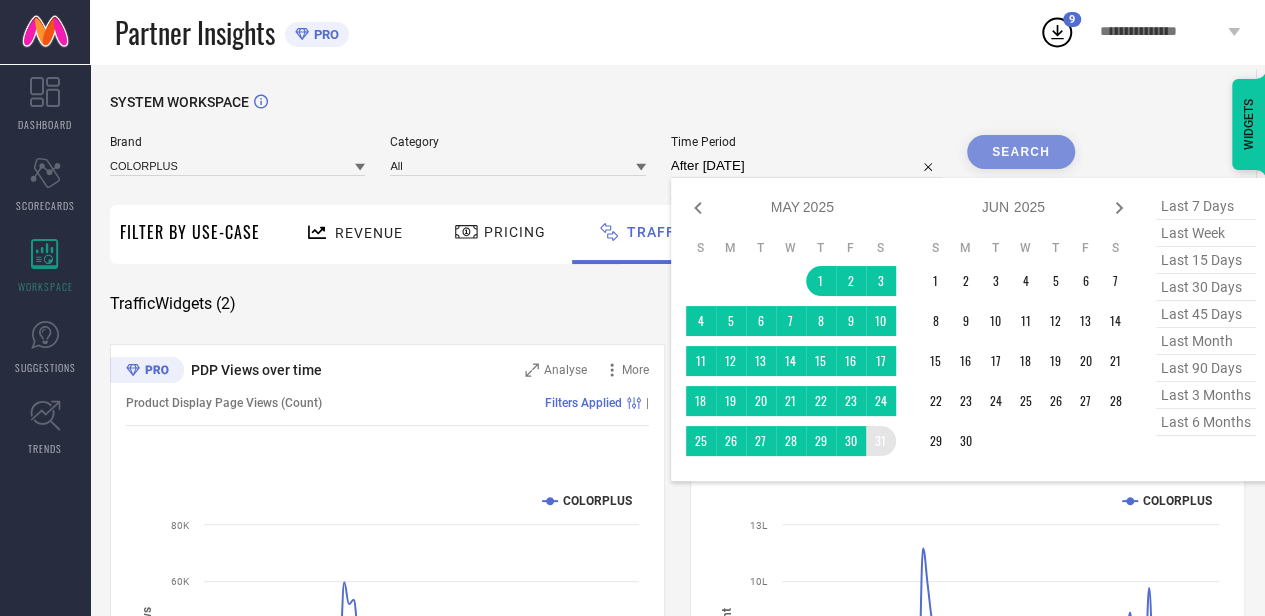 type on "01-05-2025 to 31-05-2025" 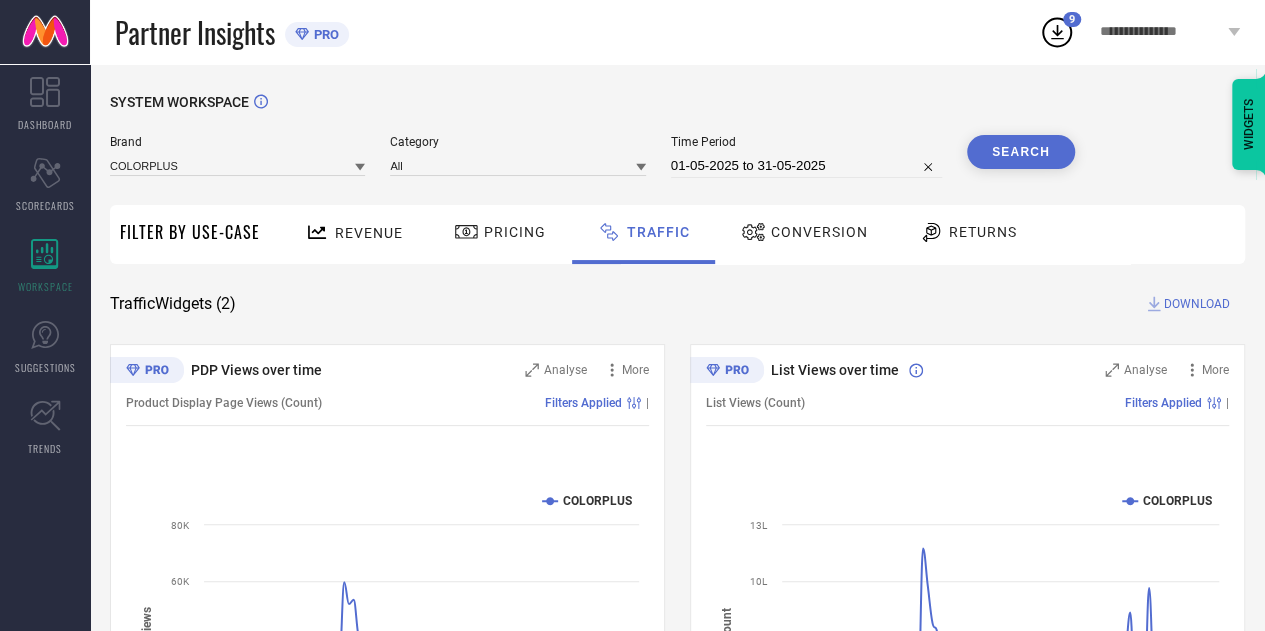 click on "Search" at bounding box center [1021, 152] 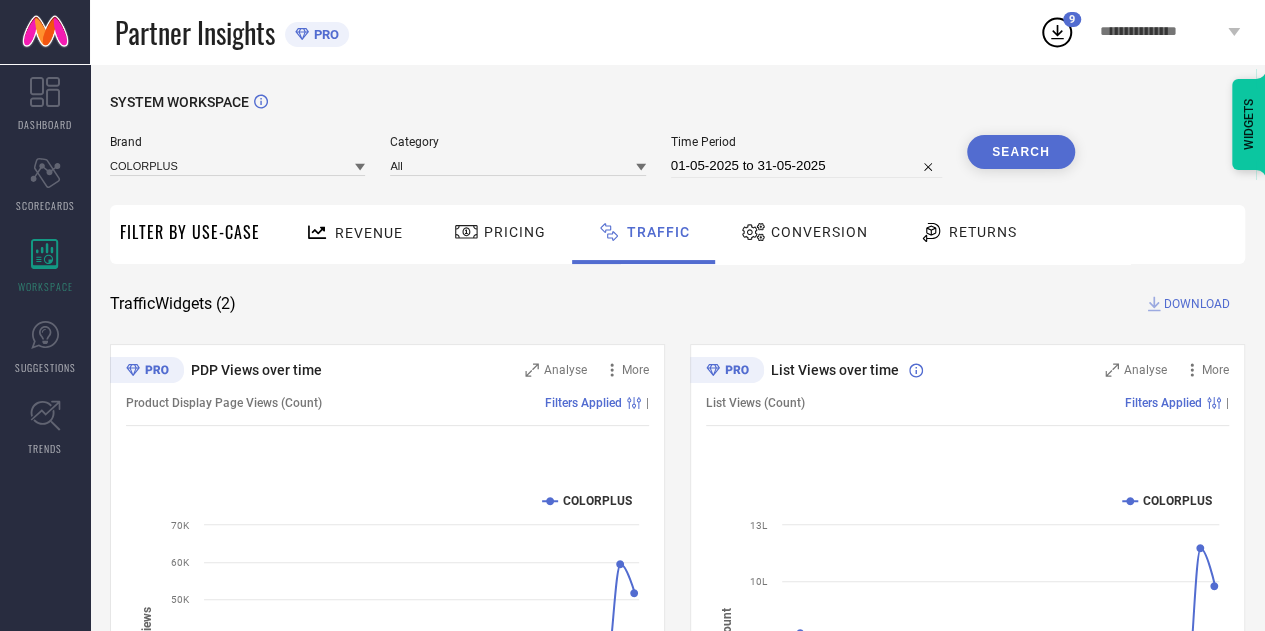 click on "DOWNLOAD" at bounding box center (1197, 304) 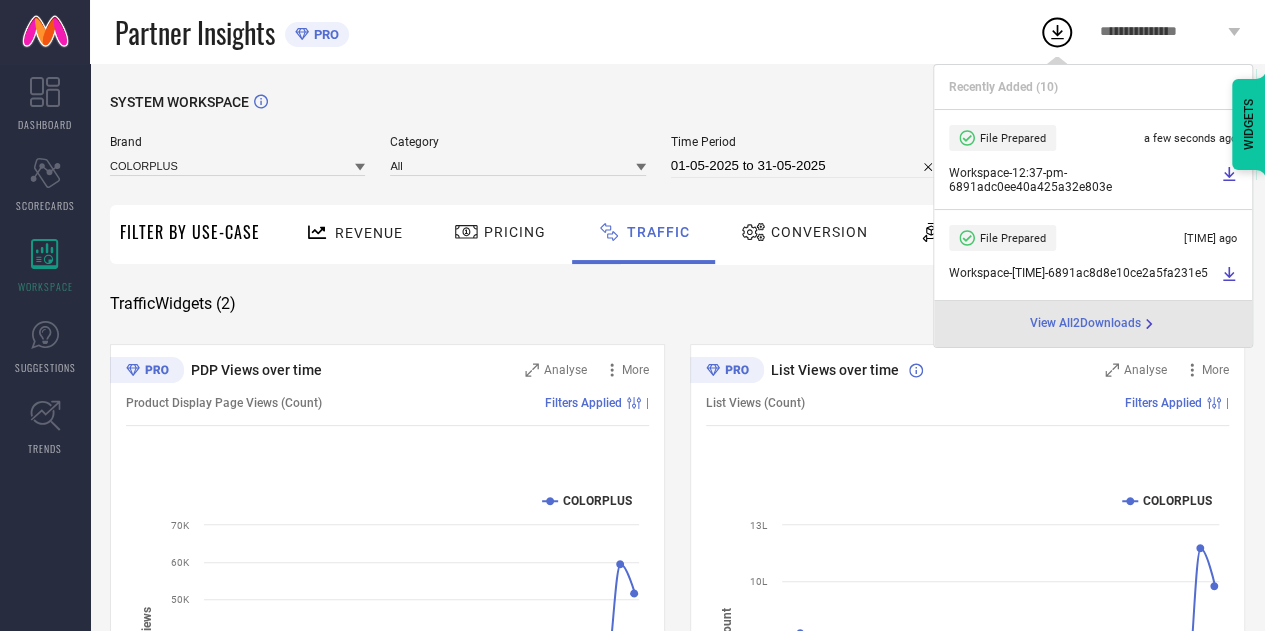 select on "4" 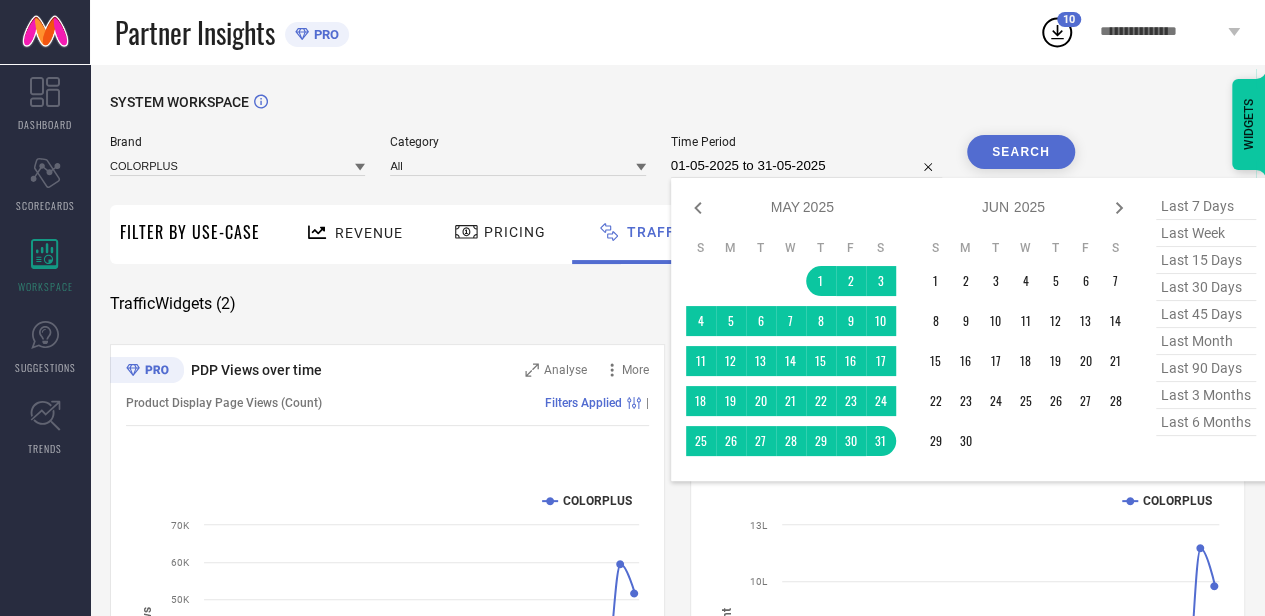 click on "01-05-2025 to 31-05-2025" at bounding box center [806, 166] 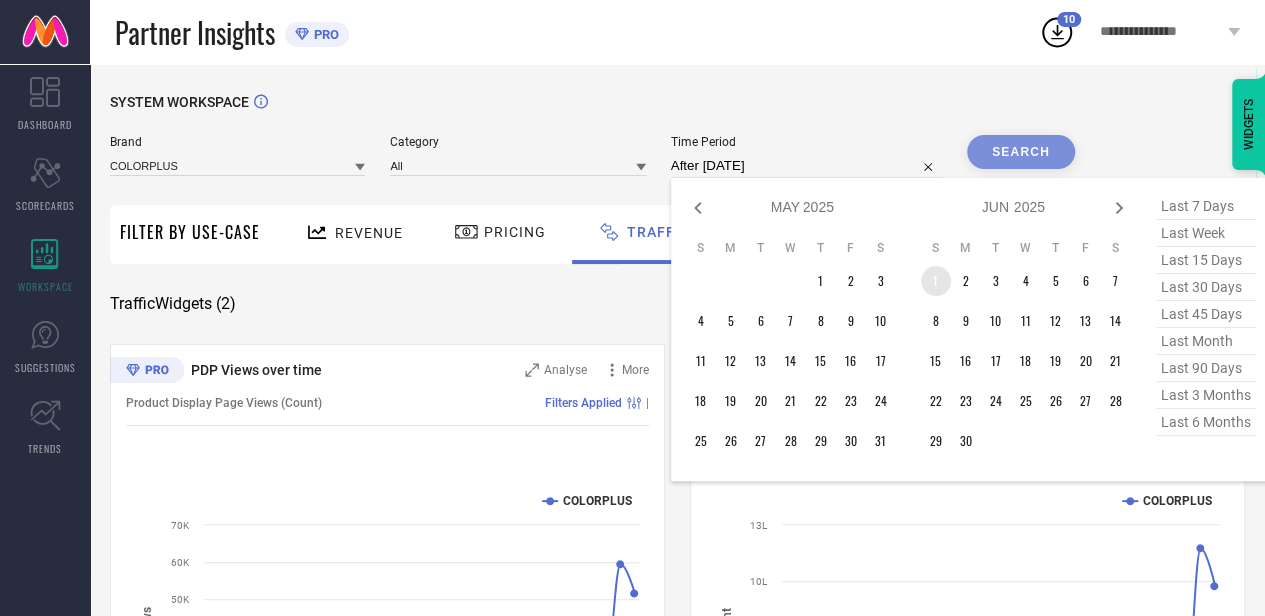 click on "1" at bounding box center [936, 281] 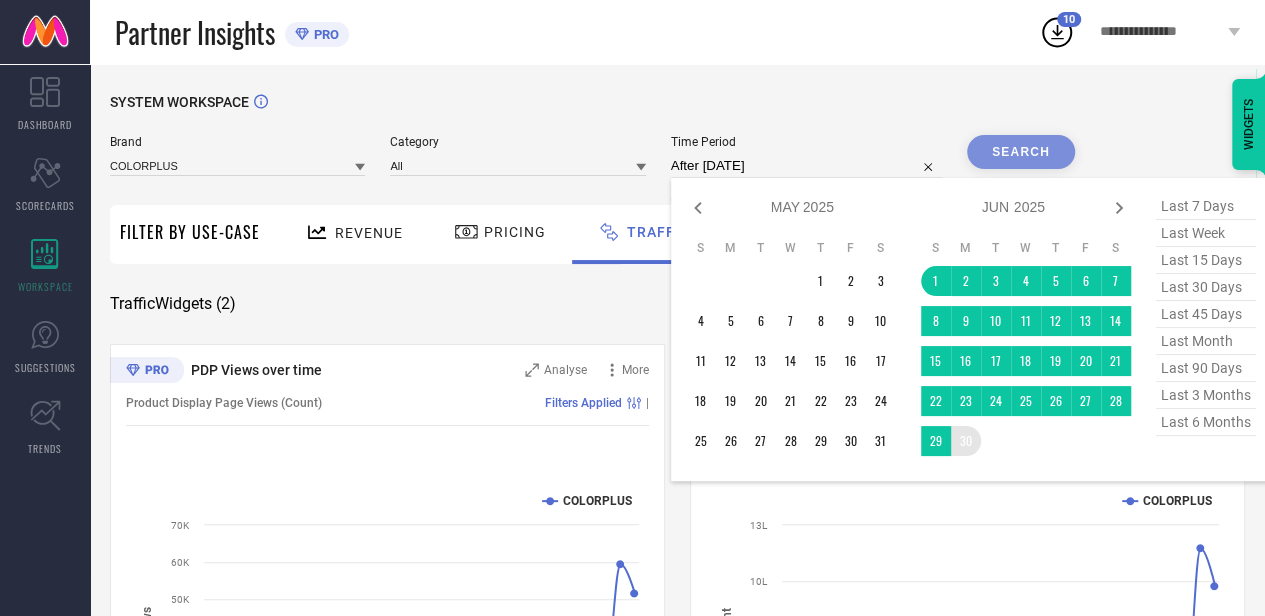 type on "[DATE] to [DATE]" 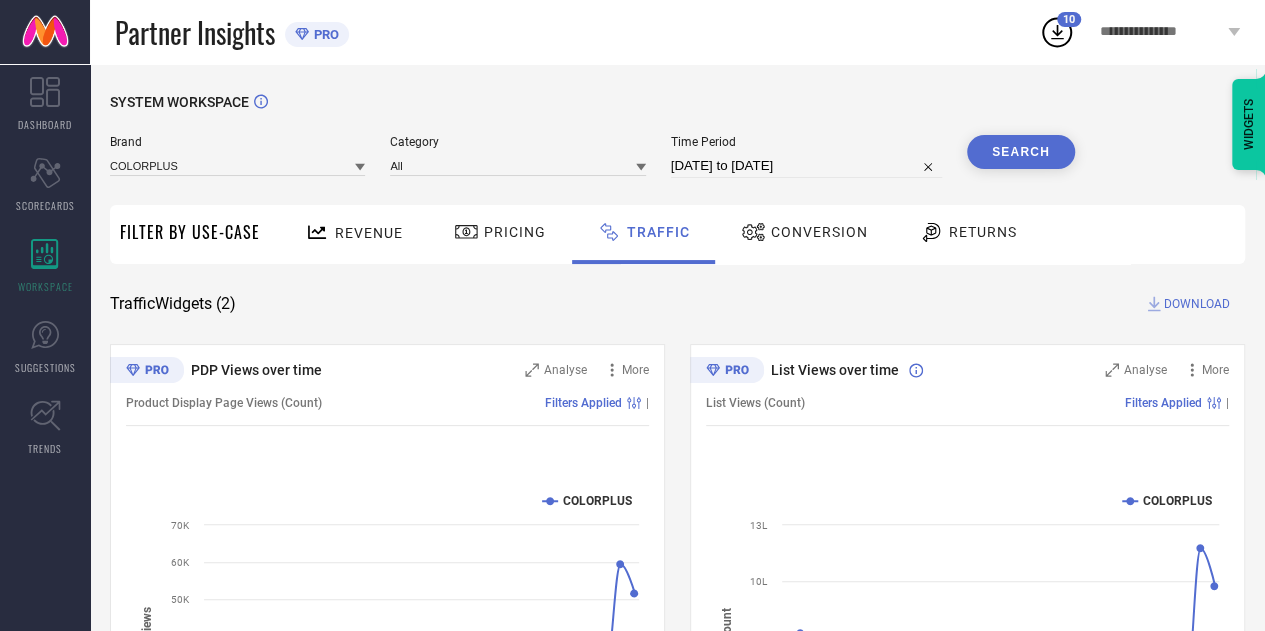 click on "Search" at bounding box center (1021, 152) 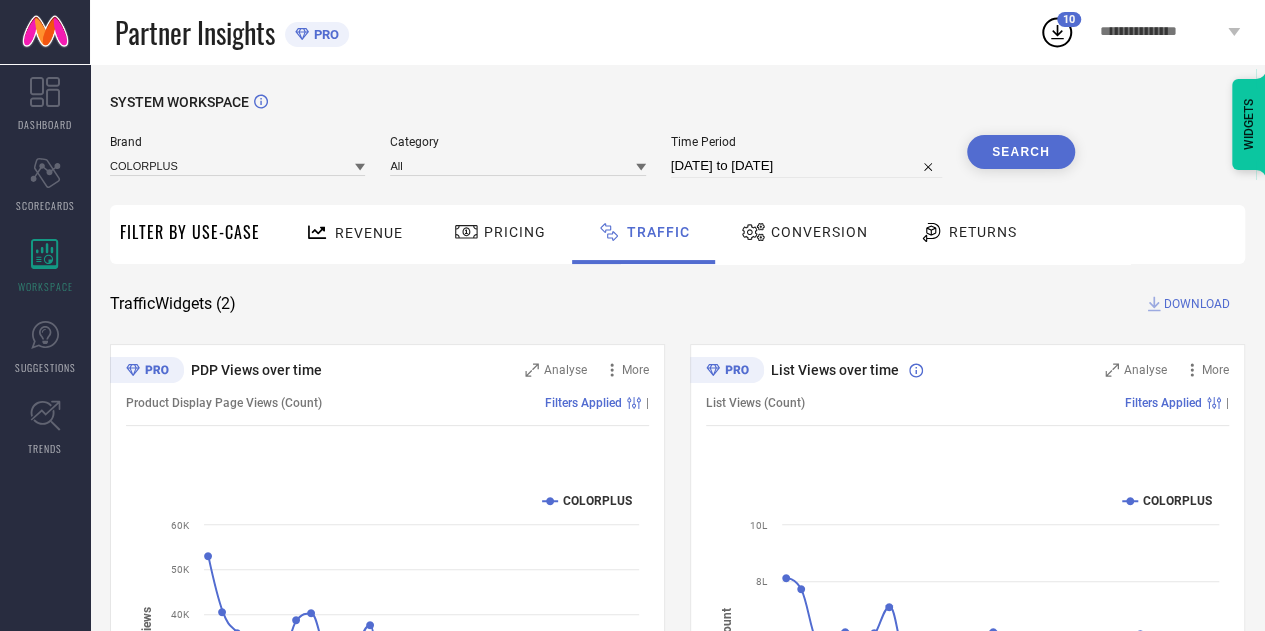 click on "DOWNLOAD" at bounding box center (1197, 304) 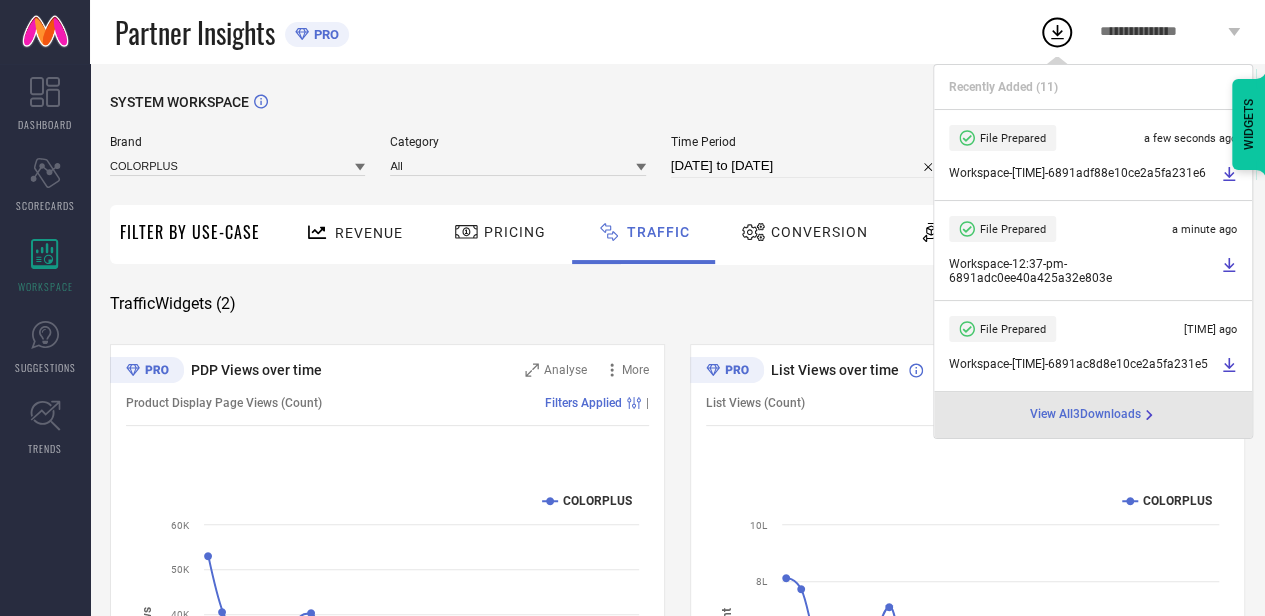 select on "5" 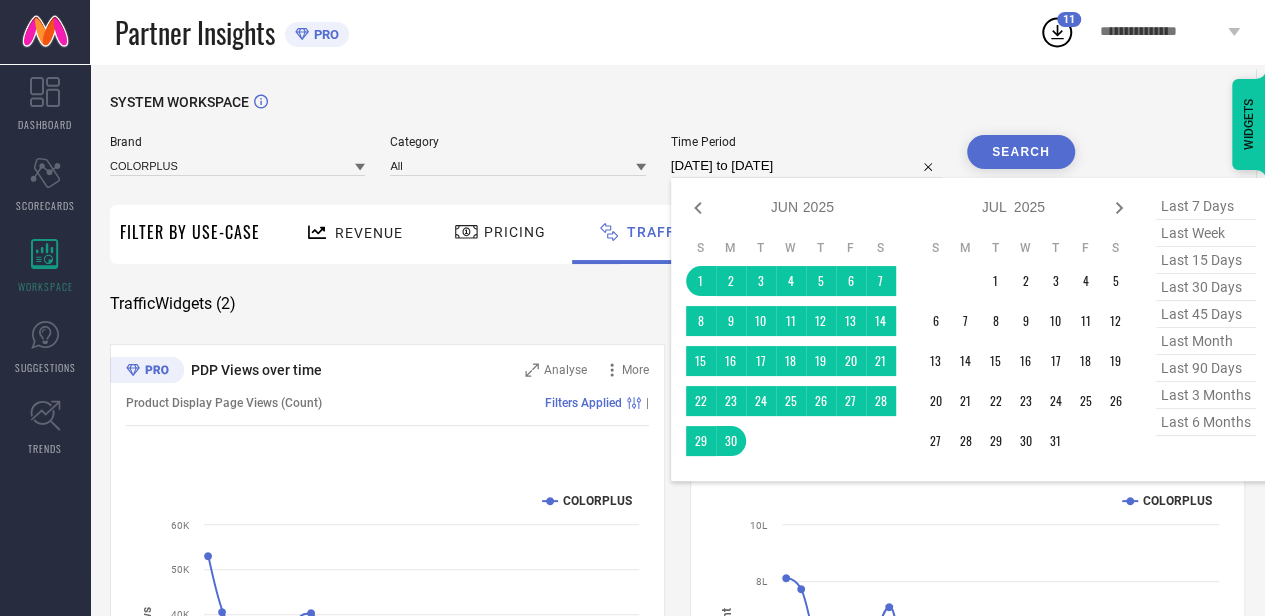 click on "[DATE] to [DATE]" at bounding box center [806, 166] 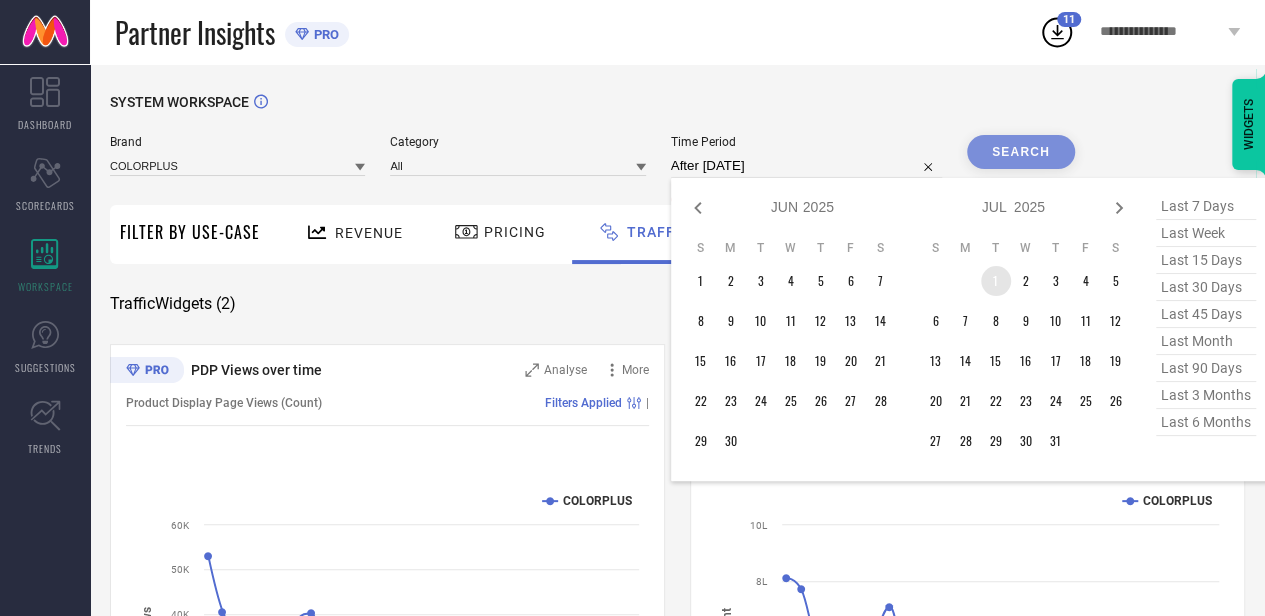 click on "1" at bounding box center (996, 281) 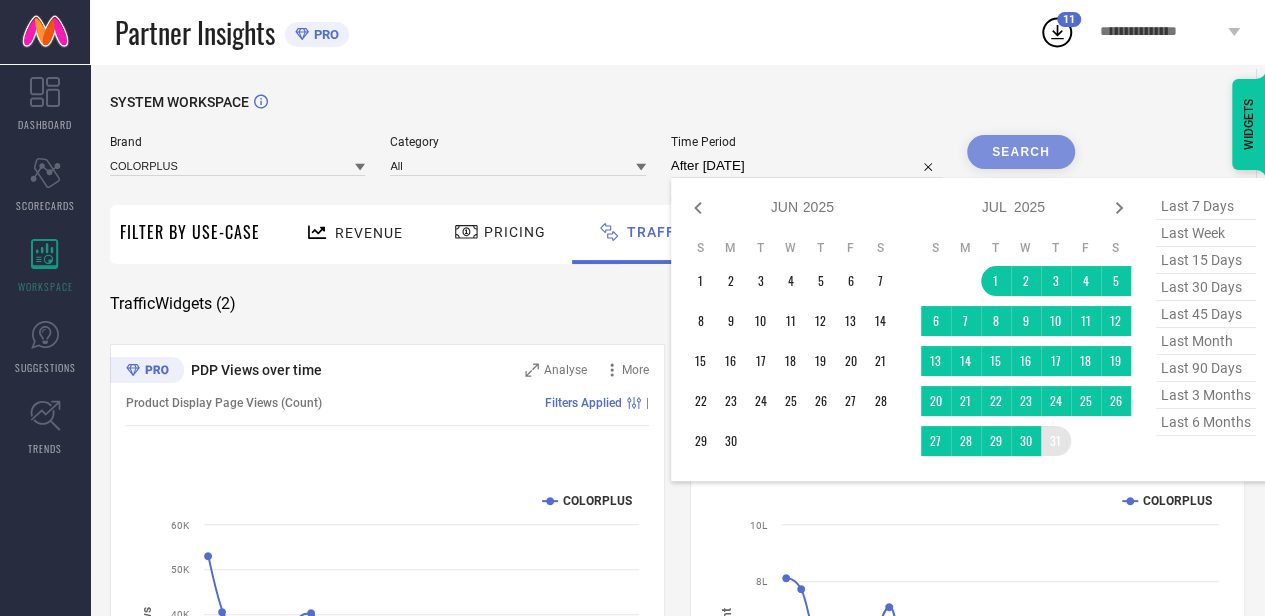 type on "[DATE] to [DATE]" 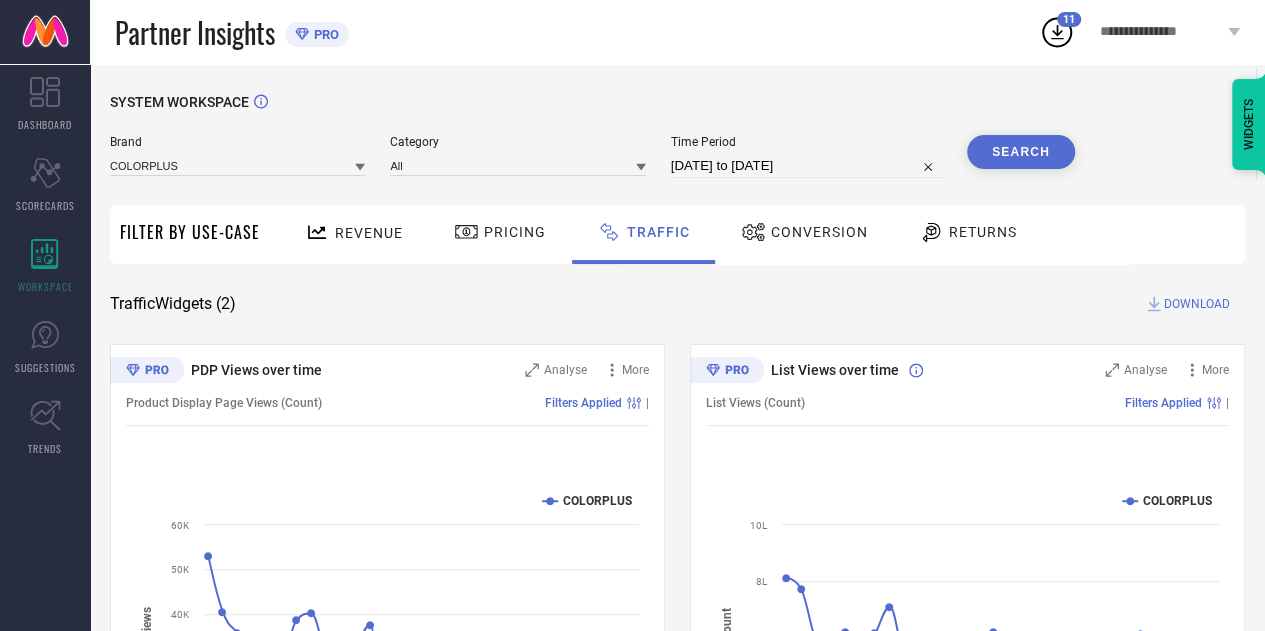 click on "Search" at bounding box center [1021, 152] 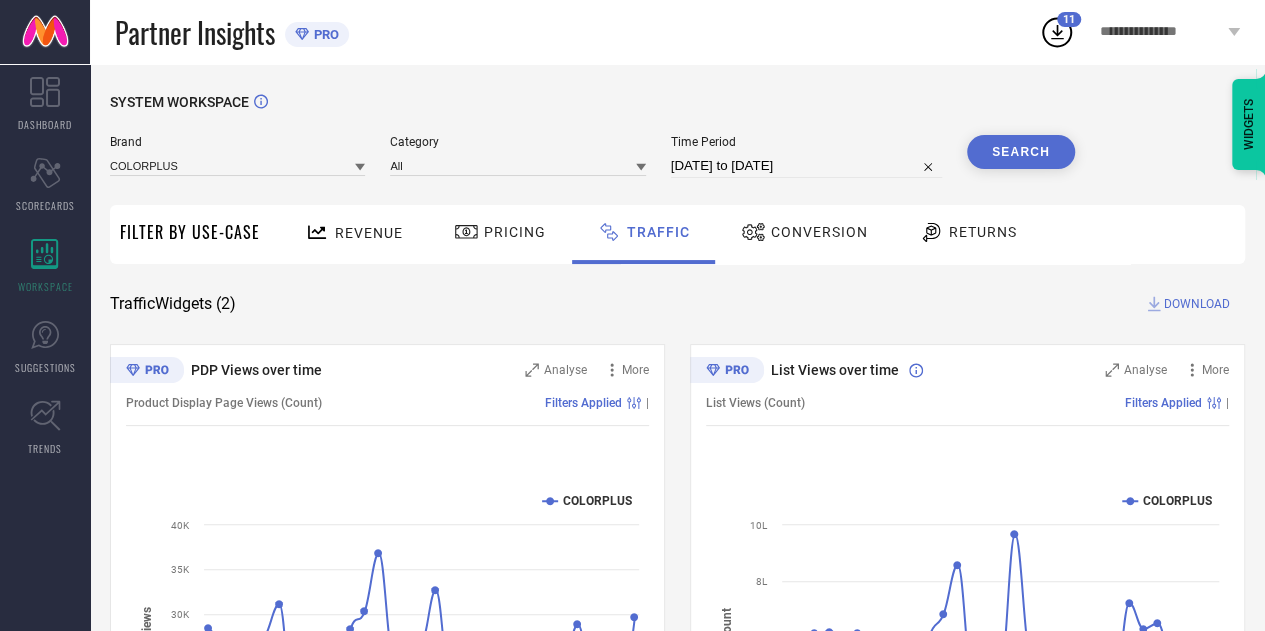 click on "DOWNLOAD" at bounding box center (1197, 304) 